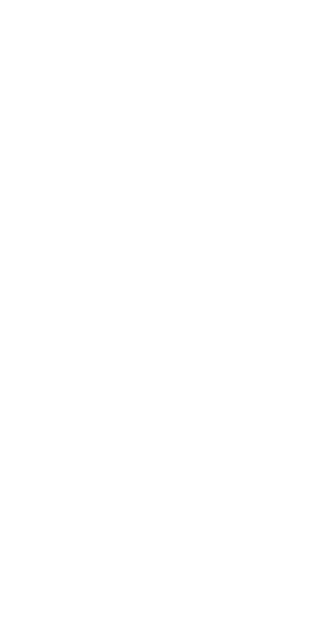 scroll, scrollTop: 0, scrollLeft: 0, axis: both 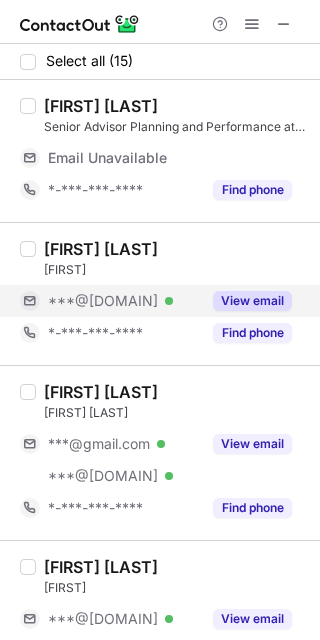 click on "View email" at bounding box center [252, 301] 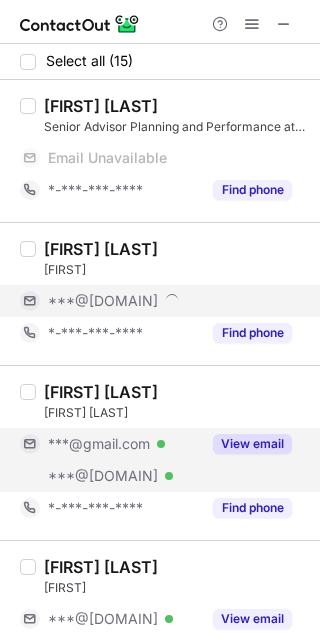 click on "View email" at bounding box center (252, 444) 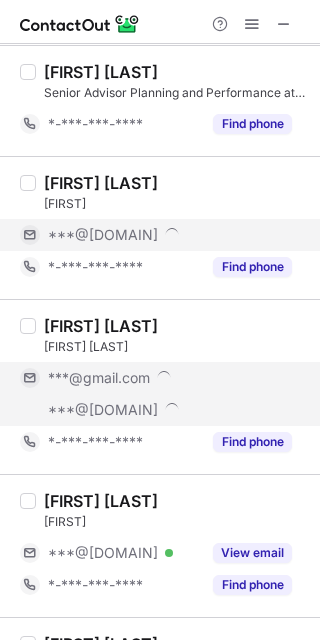 scroll, scrollTop: 133, scrollLeft: 0, axis: vertical 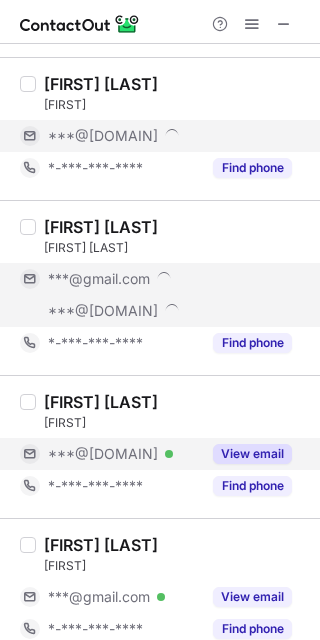 click on "View email" at bounding box center [252, 454] 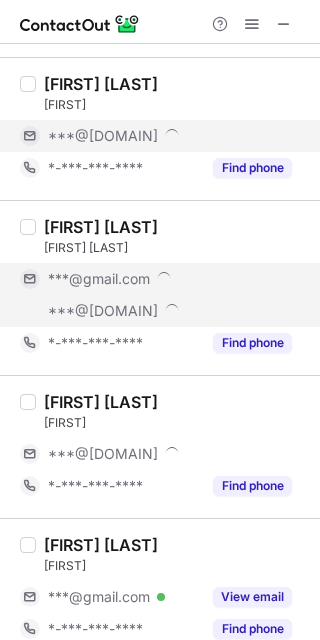 scroll, scrollTop: 266, scrollLeft: 0, axis: vertical 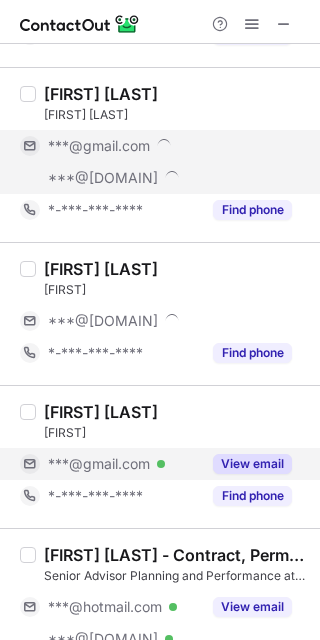 click on "View email" at bounding box center (252, 464) 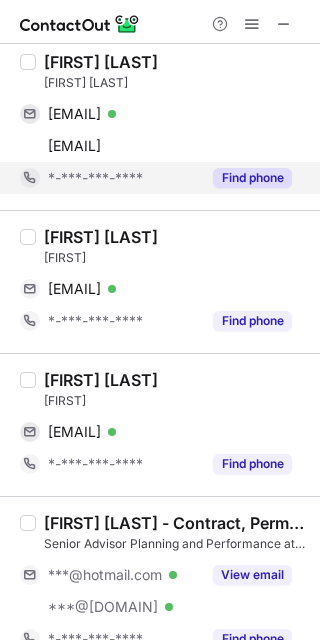 scroll, scrollTop: 698, scrollLeft: 0, axis: vertical 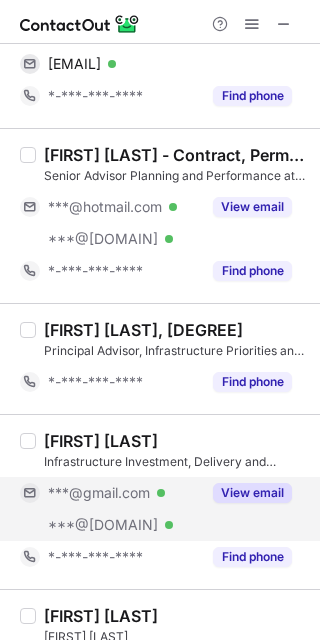 click on "View email" at bounding box center [252, 493] 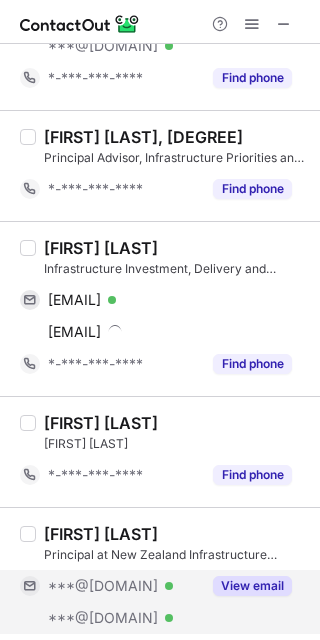 scroll, scrollTop: 1098, scrollLeft: 0, axis: vertical 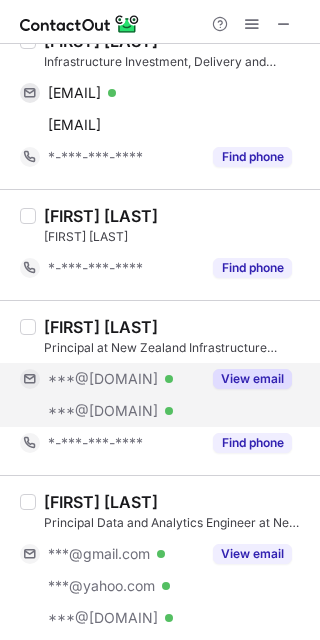 click on "View email" at bounding box center (252, 379) 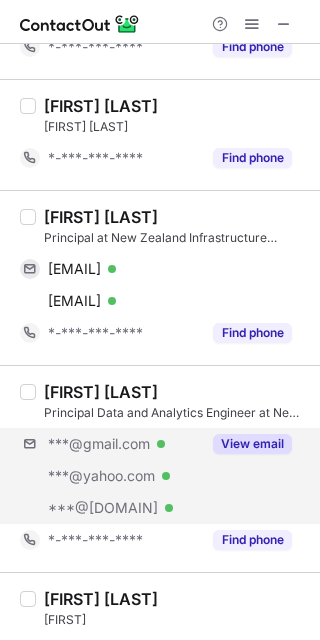 scroll, scrollTop: 1232, scrollLeft: 0, axis: vertical 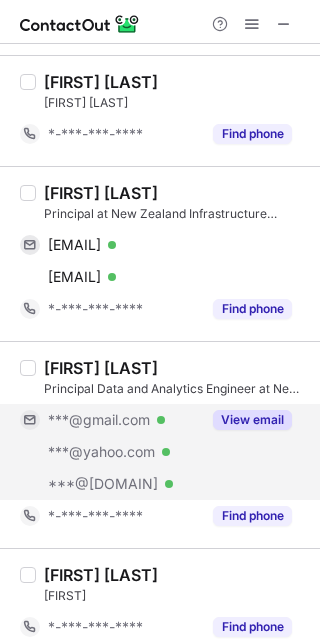 click on "View email" at bounding box center (252, 420) 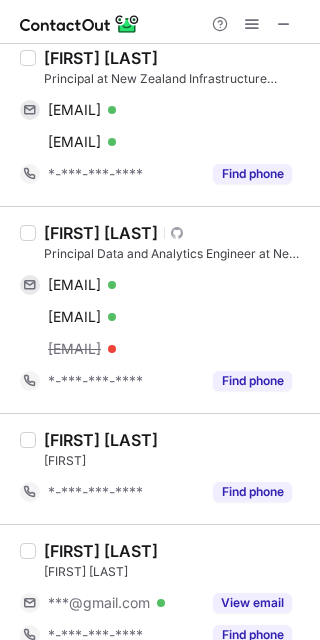 scroll, scrollTop: 1498, scrollLeft: 0, axis: vertical 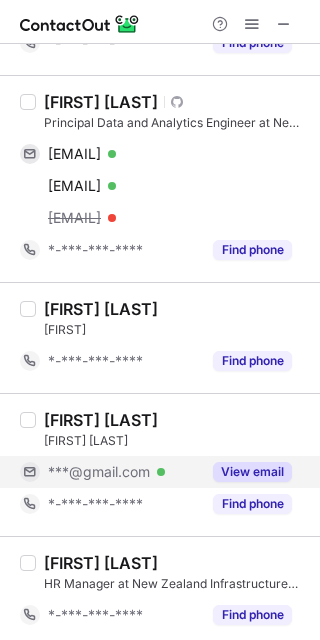 click on "View email" at bounding box center (252, 472) 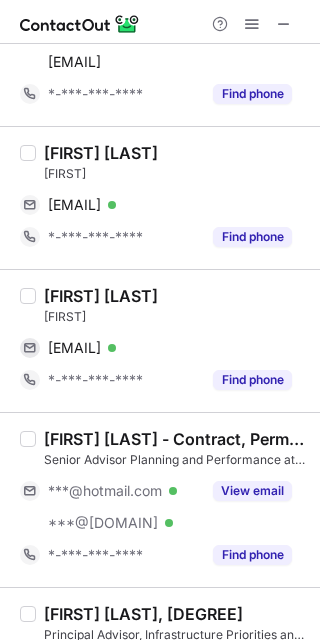 scroll, scrollTop: 0, scrollLeft: 0, axis: both 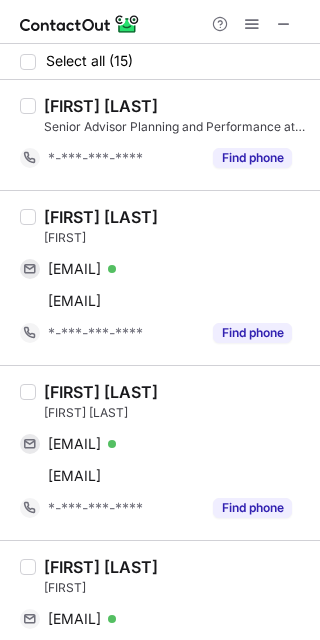 click on "[FIRST] [LAST]" at bounding box center (101, 217) 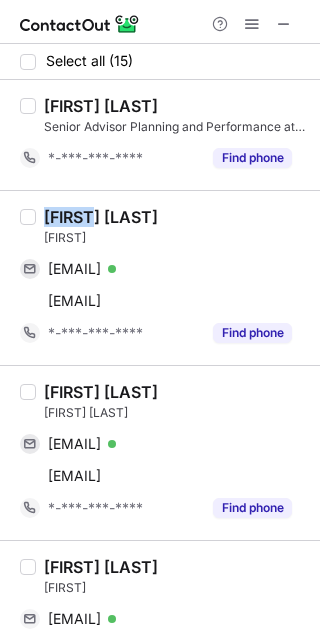 click on "[FIRST] [LAST]" at bounding box center [101, 217] 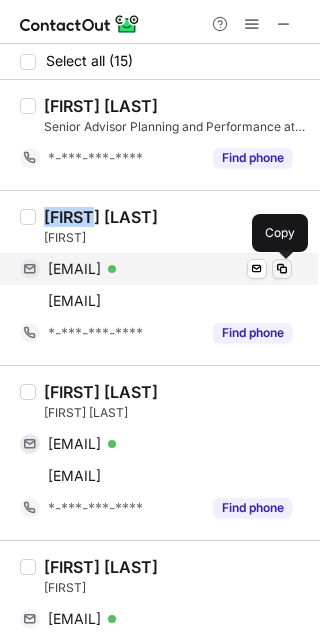 click at bounding box center [282, 269] 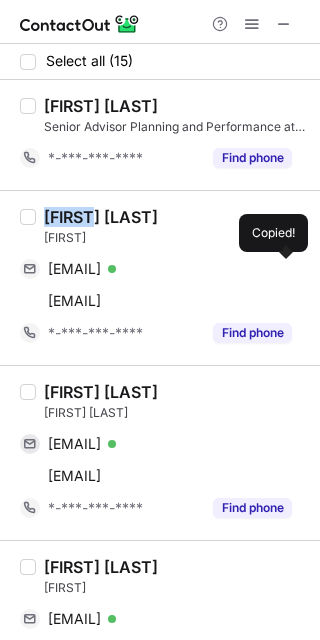 drag, startPoint x: 282, startPoint y: 268, endPoint x: 319, endPoint y: 234, distance: 50.24938 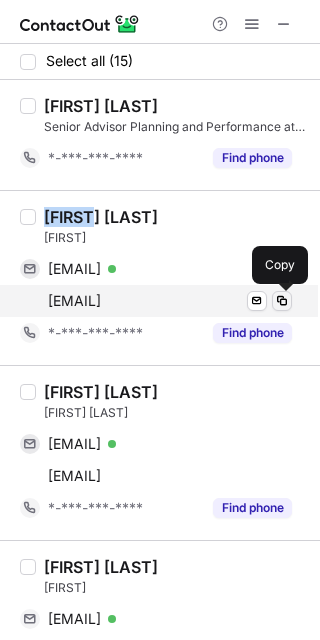 click at bounding box center [282, 301] 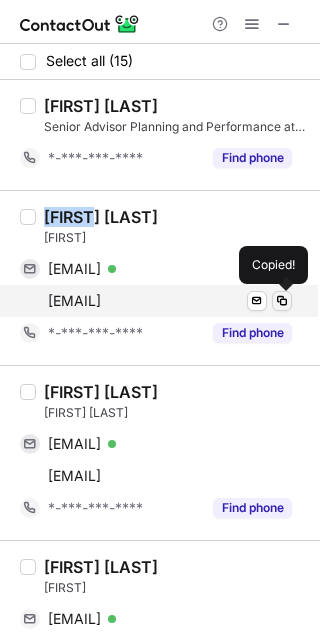 click at bounding box center (282, 301) 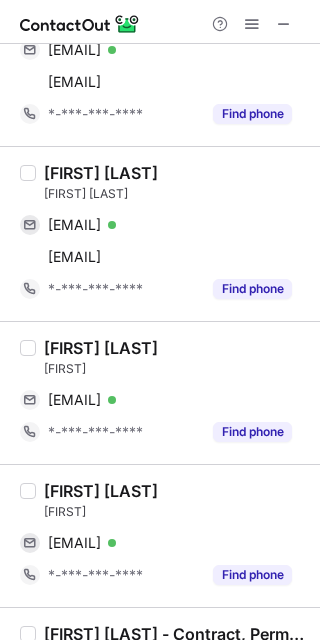 scroll, scrollTop: 266, scrollLeft: 0, axis: vertical 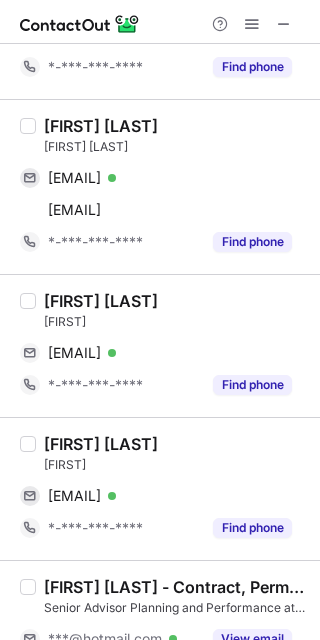 click on "[FIRST] [LAST]" at bounding box center (101, 126) 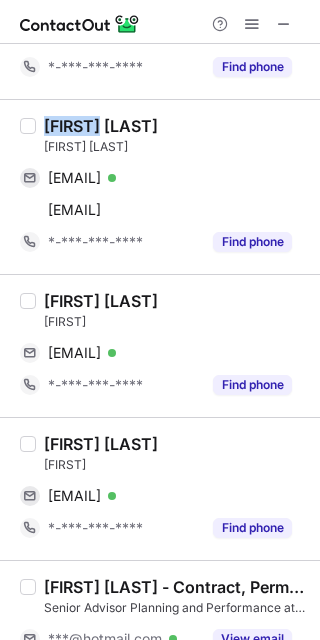 click on "[FIRST] [LAST]" at bounding box center [101, 126] 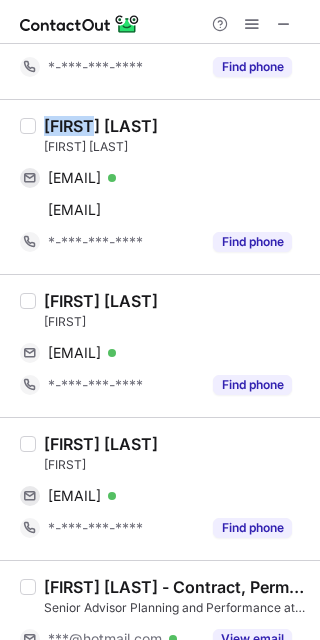 copy on "[FIRST]" 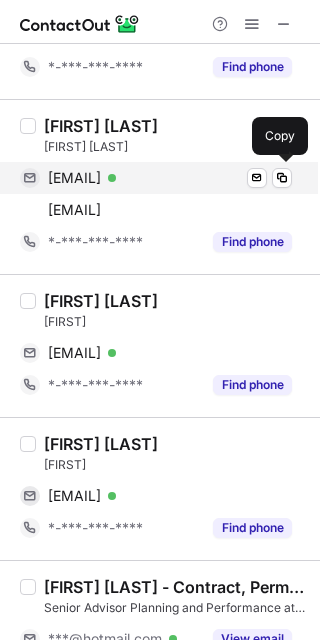 click on "[EMAIL] Verified" at bounding box center (170, 178) 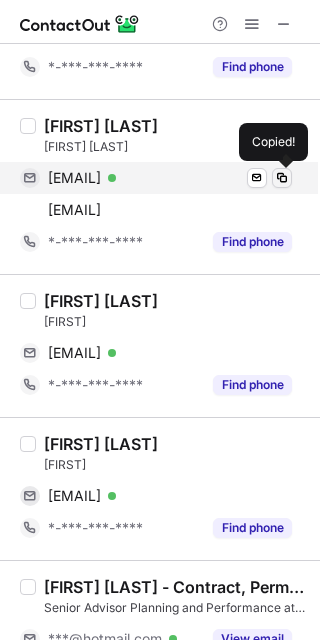 click at bounding box center [282, 178] 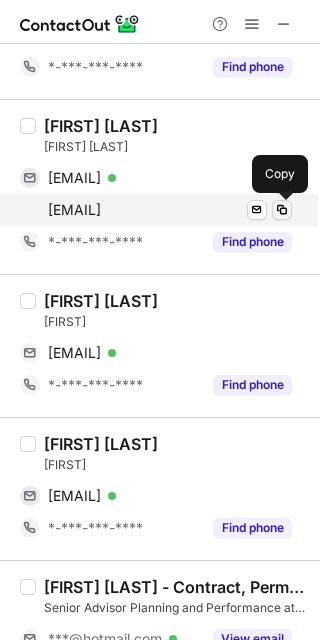 click at bounding box center [282, 210] 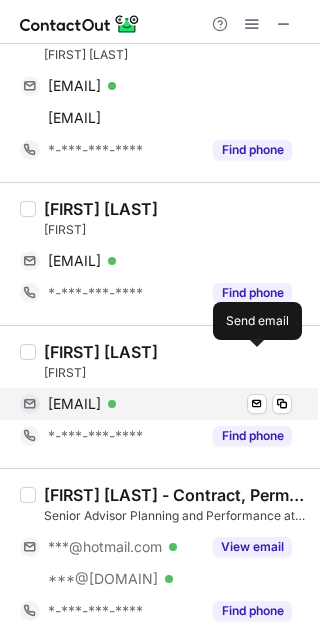 scroll, scrollTop: 400, scrollLeft: 0, axis: vertical 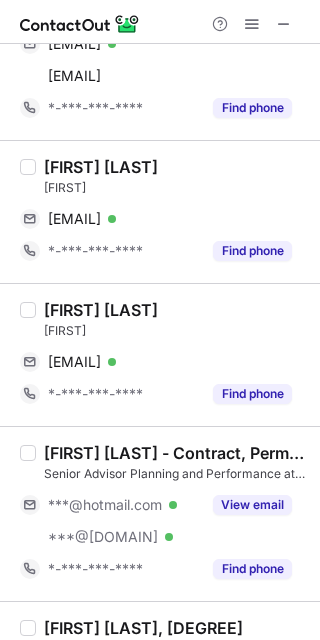 click on "[FIRST] [LAST]" at bounding box center [101, 167] 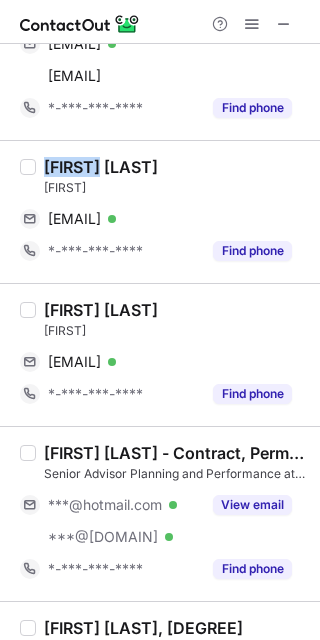 click on "[FIRST] [LAST]" at bounding box center [101, 167] 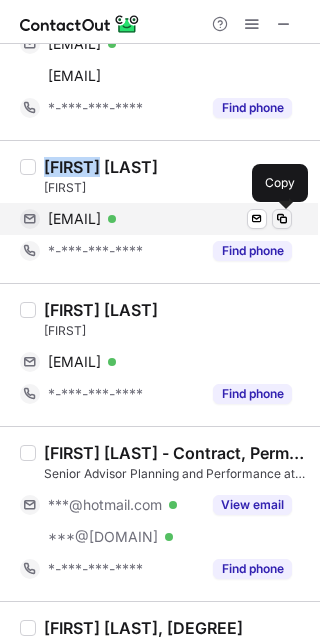 click at bounding box center [282, 219] 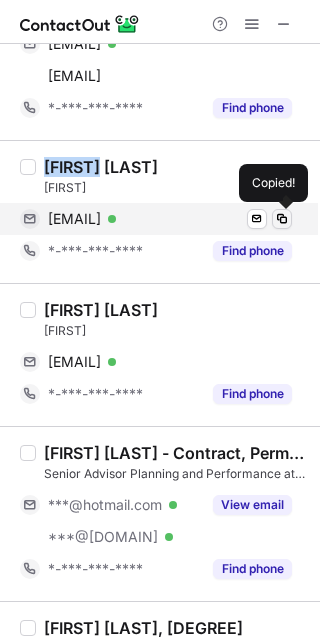 click at bounding box center (282, 219) 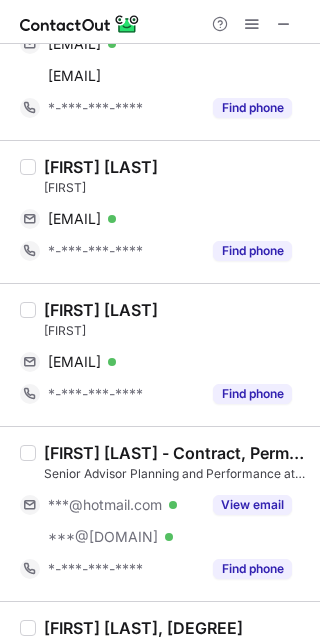 click on "[FIRST] [LAST]" at bounding box center [101, 310] 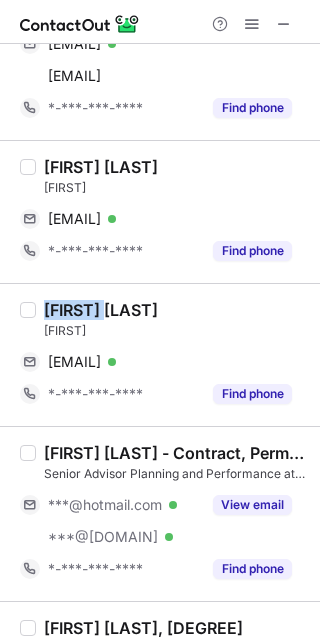 click on "[FIRST] [LAST]" at bounding box center (101, 310) 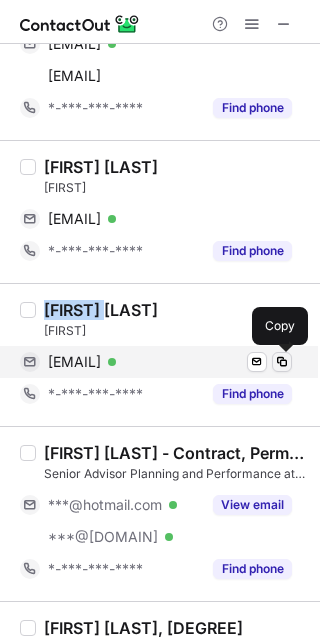 click at bounding box center (282, 362) 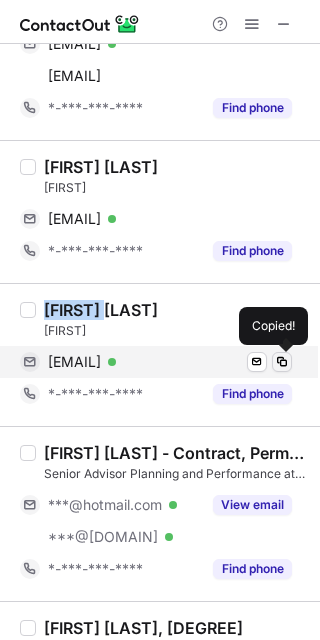 click at bounding box center [282, 362] 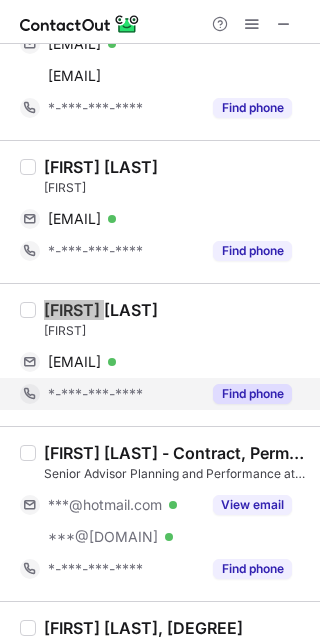 scroll, scrollTop: 533, scrollLeft: 0, axis: vertical 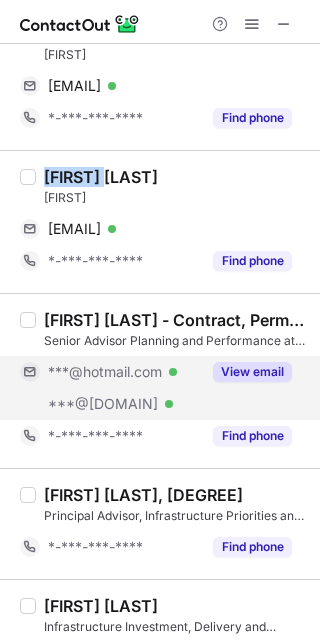 click on "View email" at bounding box center (252, 372) 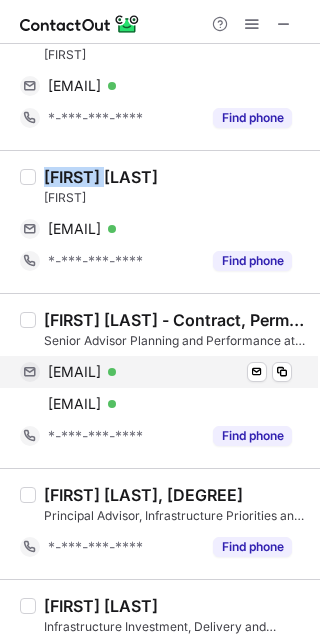 drag, startPoint x: 183, startPoint y: 335, endPoint x: 175, endPoint y: 356, distance: 22.472204 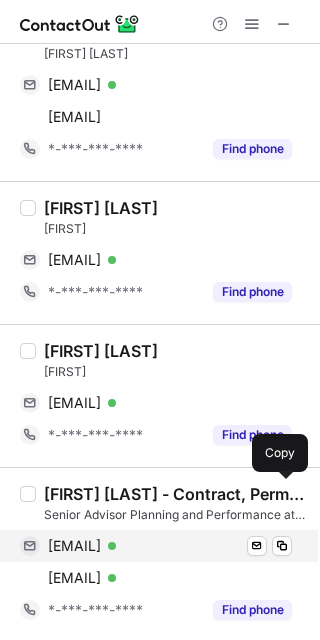 scroll, scrollTop: 400, scrollLeft: 0, axis: vertical 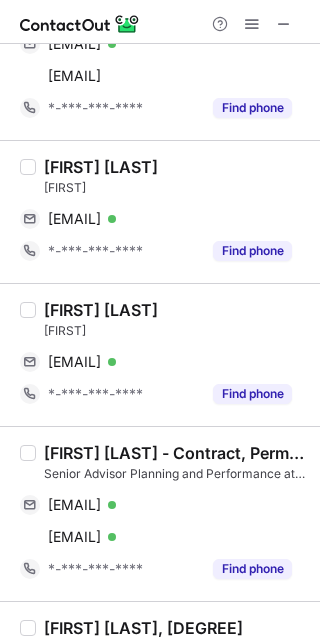 click on "[FIRST] [LAST] - Contract, Permanent, Fixed-Term roles" at bounding box center [176, 453] 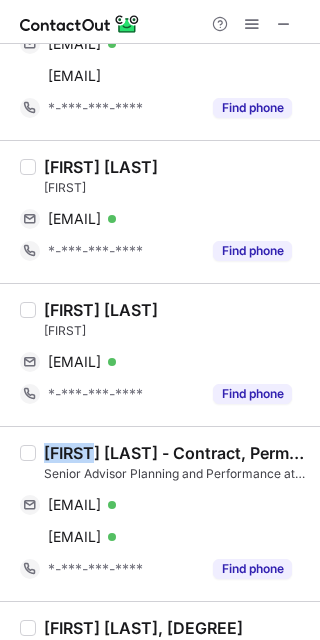 click on "[FIRST] [LAST] - Contract, Permanent, Fixed-Term roles" at bounding box center (176, 453) 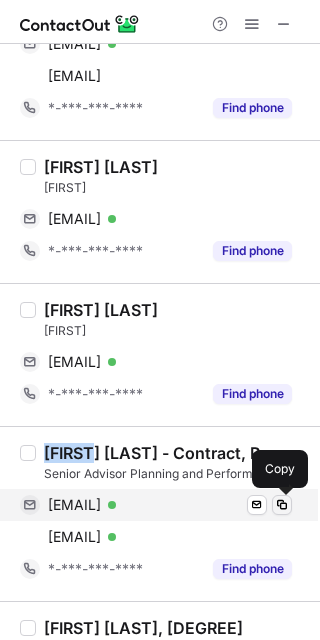 click at bounding box center (282, 505) 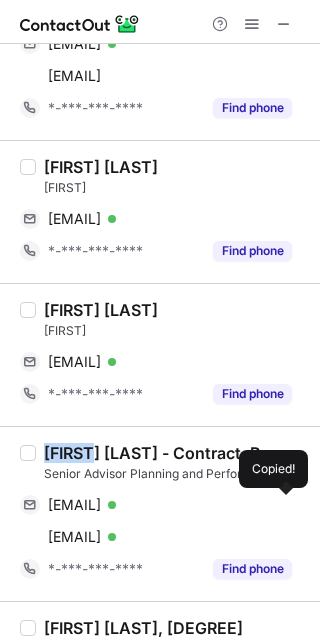 drag, startPoint x: 289, startPoint y: 501, endPoint x: 311, endPoint y: 483, distance: 28.42534 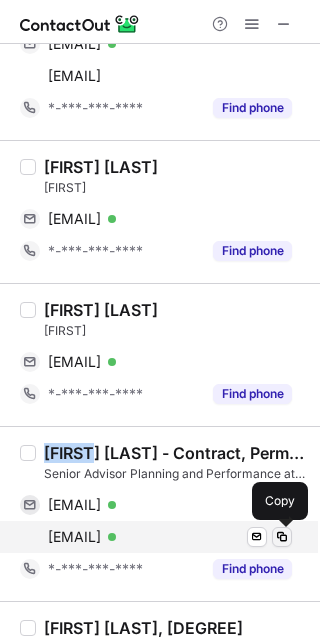 click at bounding box center (282, 537) 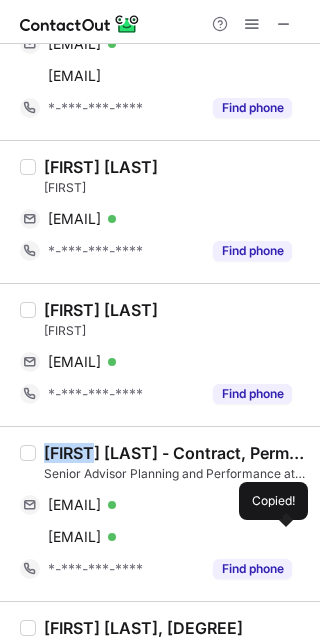 drag, startPoint x: 279, startPoint y: 537, endPoint x: 314, endPoint y: 517, distance: 40.311287 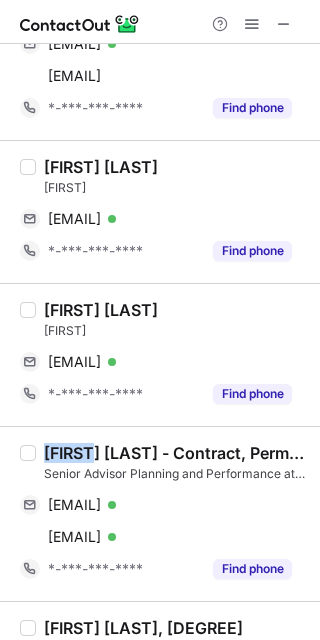 type 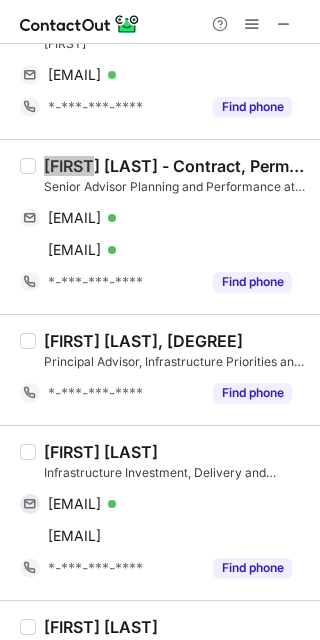 scroll, scrollTop: 800, scrollLeft: 0, axis: vertical 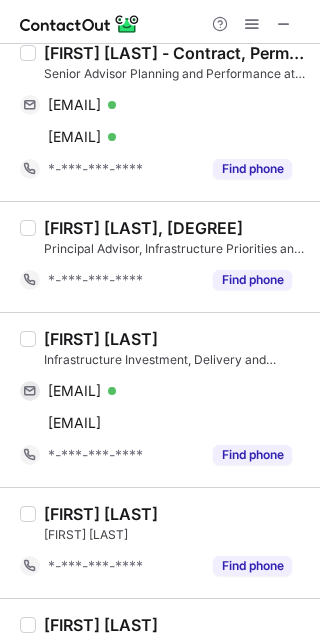 click on "[FIRST] [LAST]" at bounding box center [101, 339] 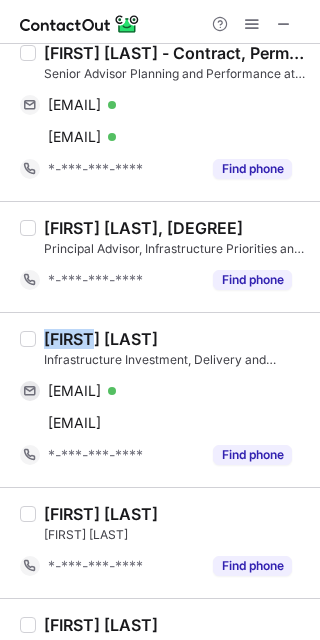 click on "[FIRST] [LAST]" at bounding box center (101, 339) 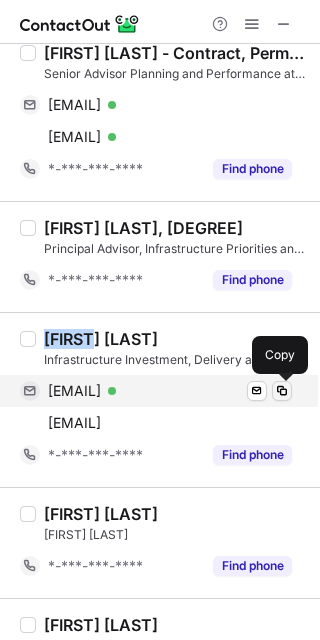 click at bounding box center [282, 391] 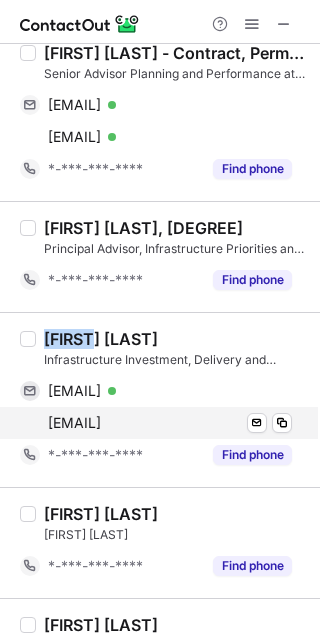 click on "[EMAIL] Send email Copy" at bounding box center (156, 423) 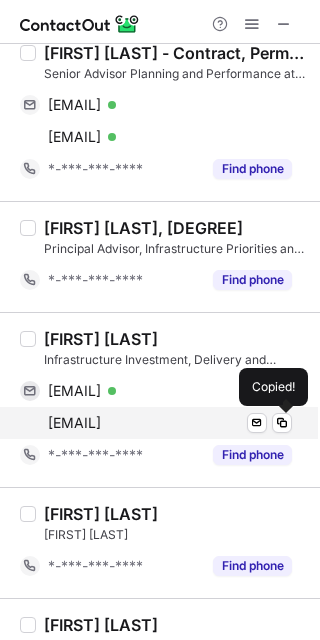 click on "[EMAIL] Send email Copied!" at bounding box center [156, 423] 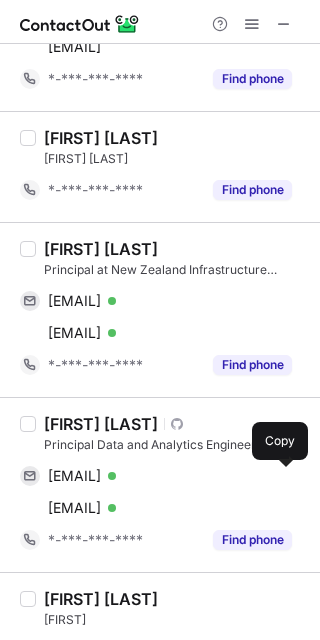 scroll, scrollTop: 1200, scrollLeft: 0, axis: vertical 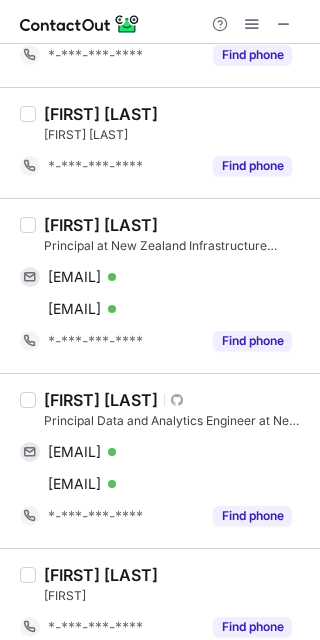 click on "[FIRST] [LAST]" at bounding box center [101, 225] 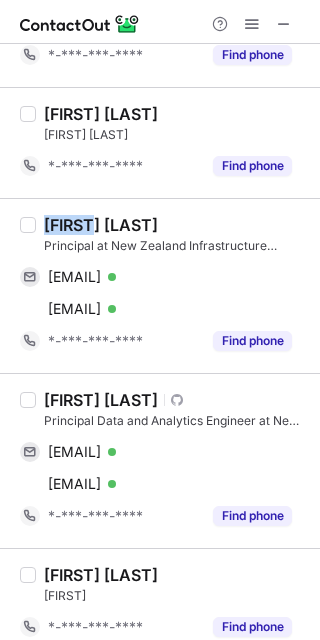copy on "[FIRST]" 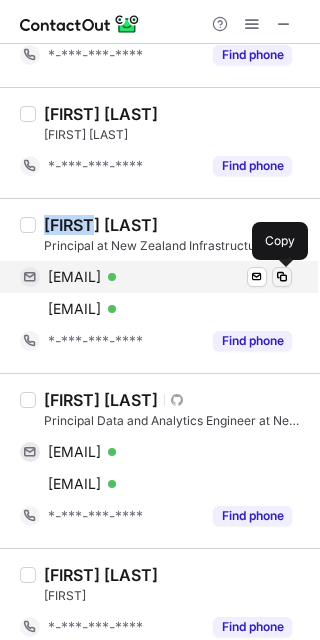 click at bounding box center [282, 277] 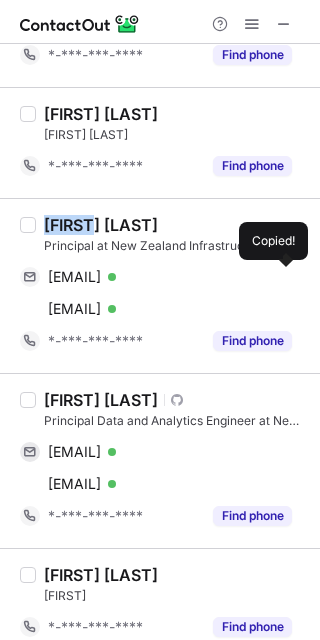drag, startPoint x: 284, startPoint y: 279, endPoint x: 311, endPoint y: 226, distance: 59.48109 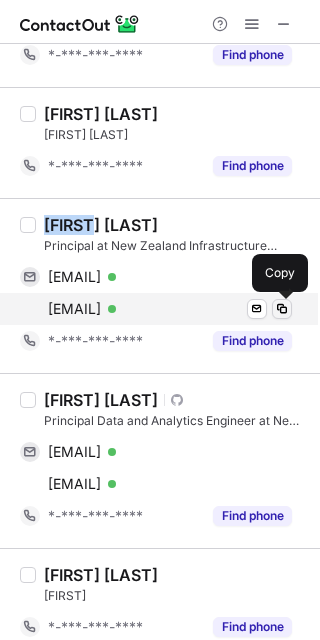click at bounding box center [282, 309] 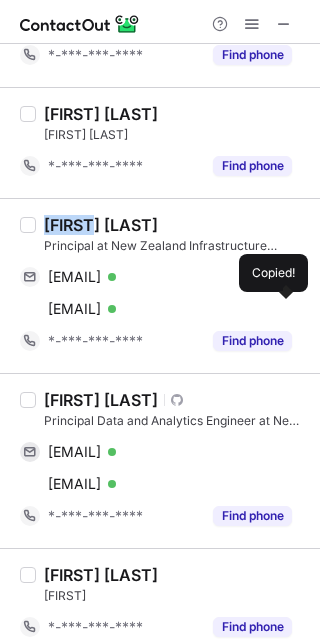 drag, startPoint x: 276, startPoint y: 313, endPoint x: 313, endPoint y: 289, distance: 44.102154 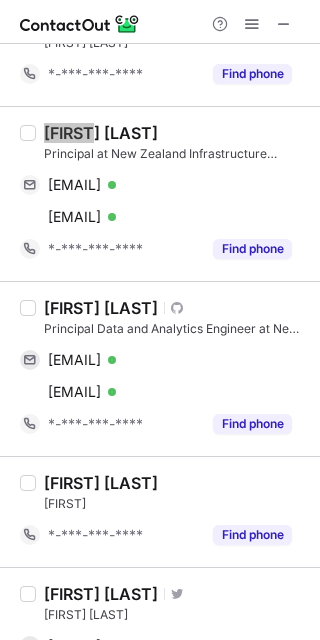 scroll, scrollTop: 1333, scrollLeft: 0, axis: vertical 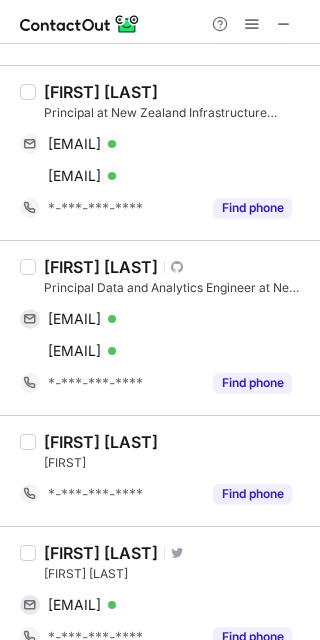 click on "[FIRST] [LAST]" at bounding box center (101, 267) 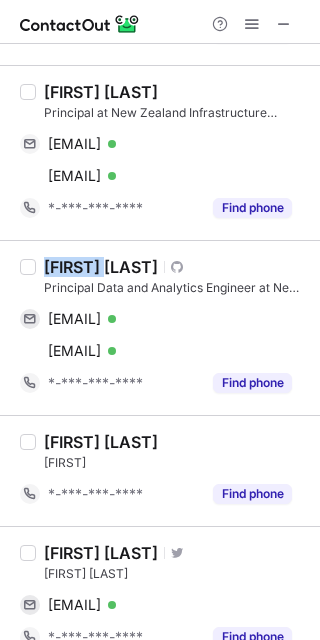 click on "[FIRST] [LAST]" at bounding box center (101, 267) 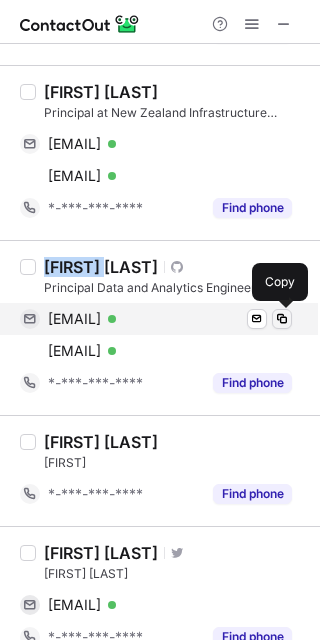 click at bounding box center [282, 319] 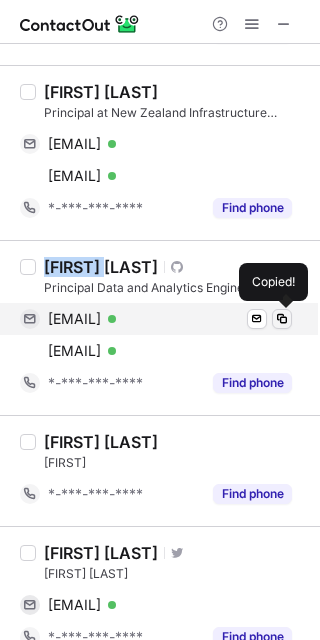 drag, startPoint x: 286, startPoint y: 310, endPoint x: 301, endPoint y: 267, distance: 45.54119 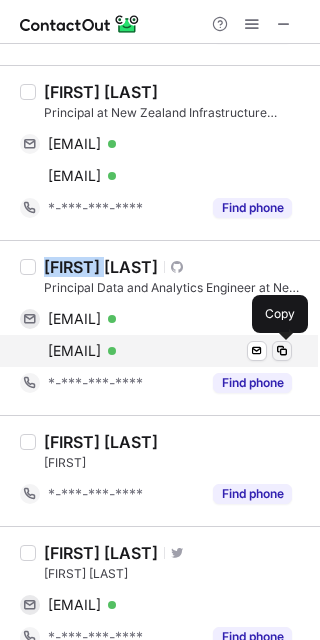click at bounding box center (282, 351) 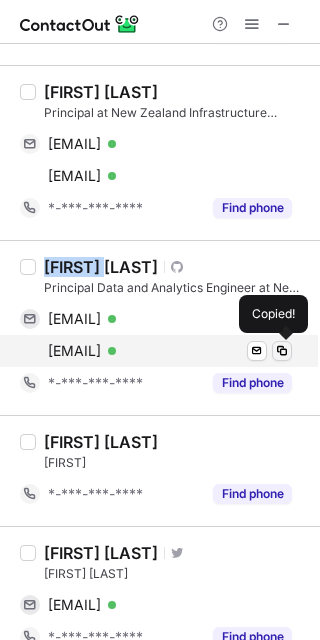 drag, startPoint x: 277, startPoint y: 351, endPoint x: 308, endPoint y: 334, distance: 35.35534 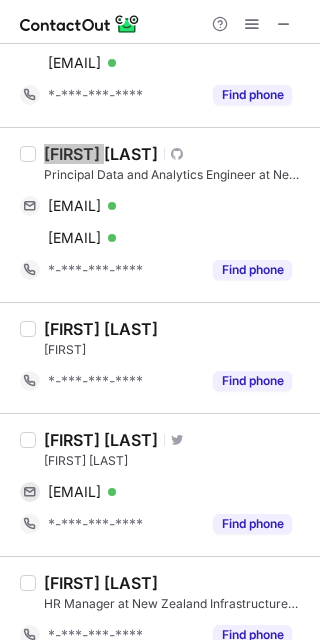 scroll, scrollTop: 1448, scrollLeft: 0, axis: vertical 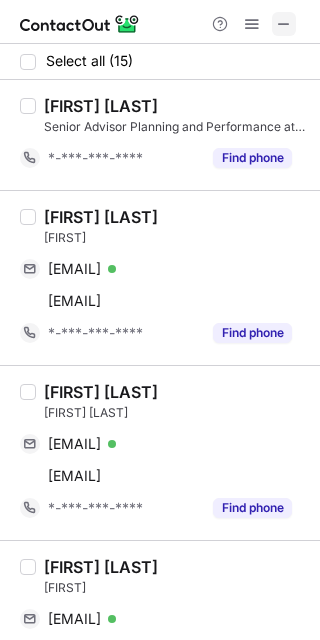 click at bounding box center [284, 24] 